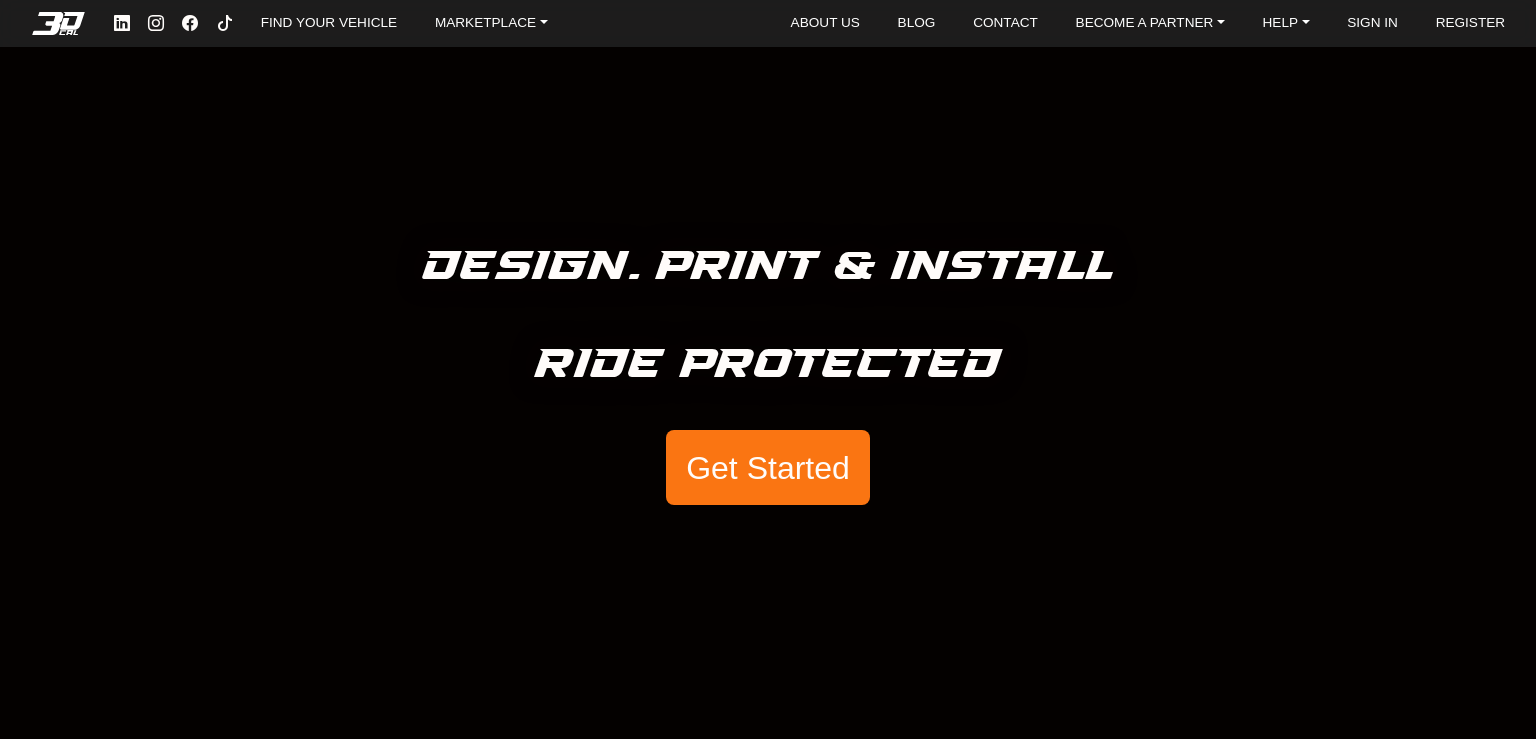 scroll, scrollTop: 0, scrollLeft: 0, axis: both 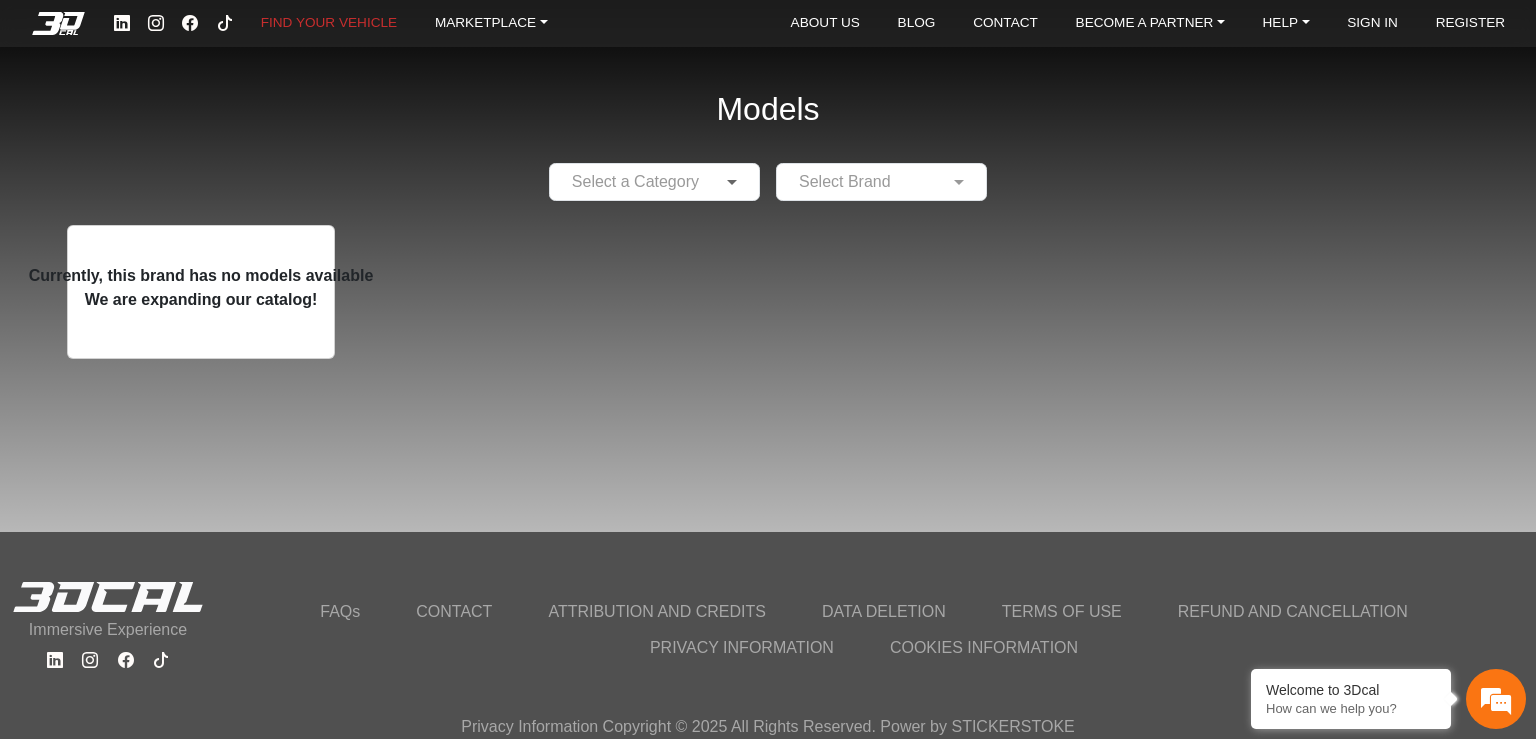 click at bounding box center (734, 182) 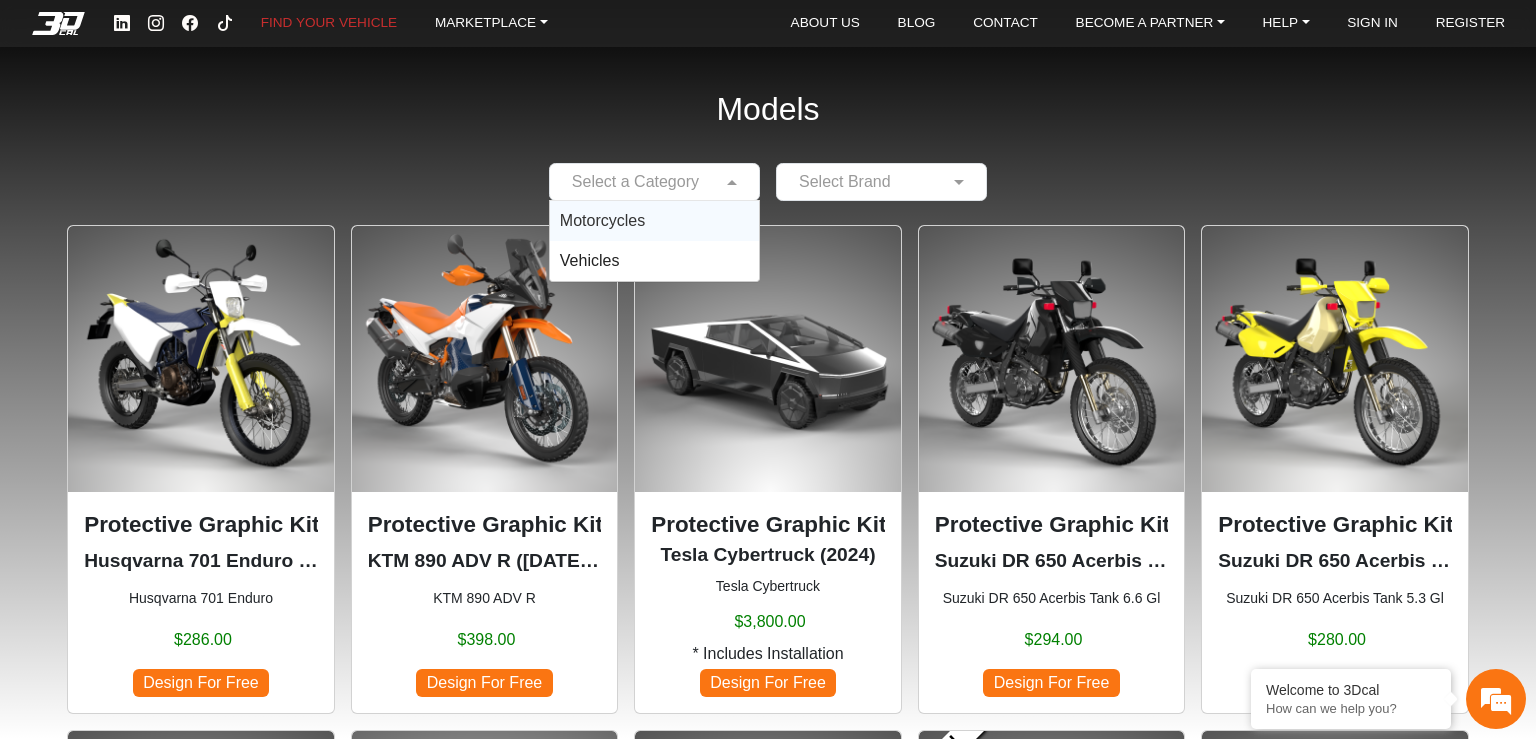 click on "Motorcycles" at bounding box center [602, 220] 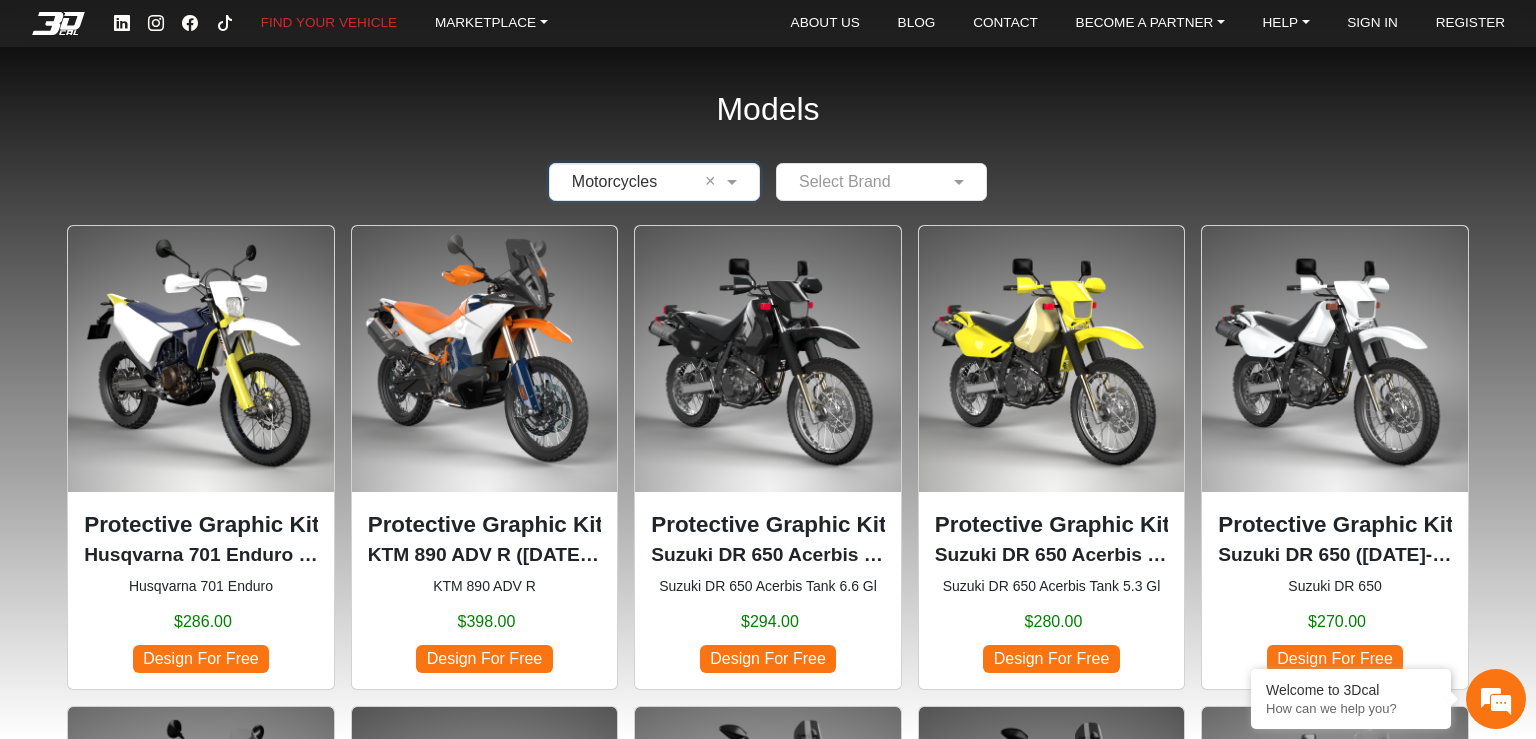 scroll, scrollTop: 0, scrollLeft: 0, axis: both 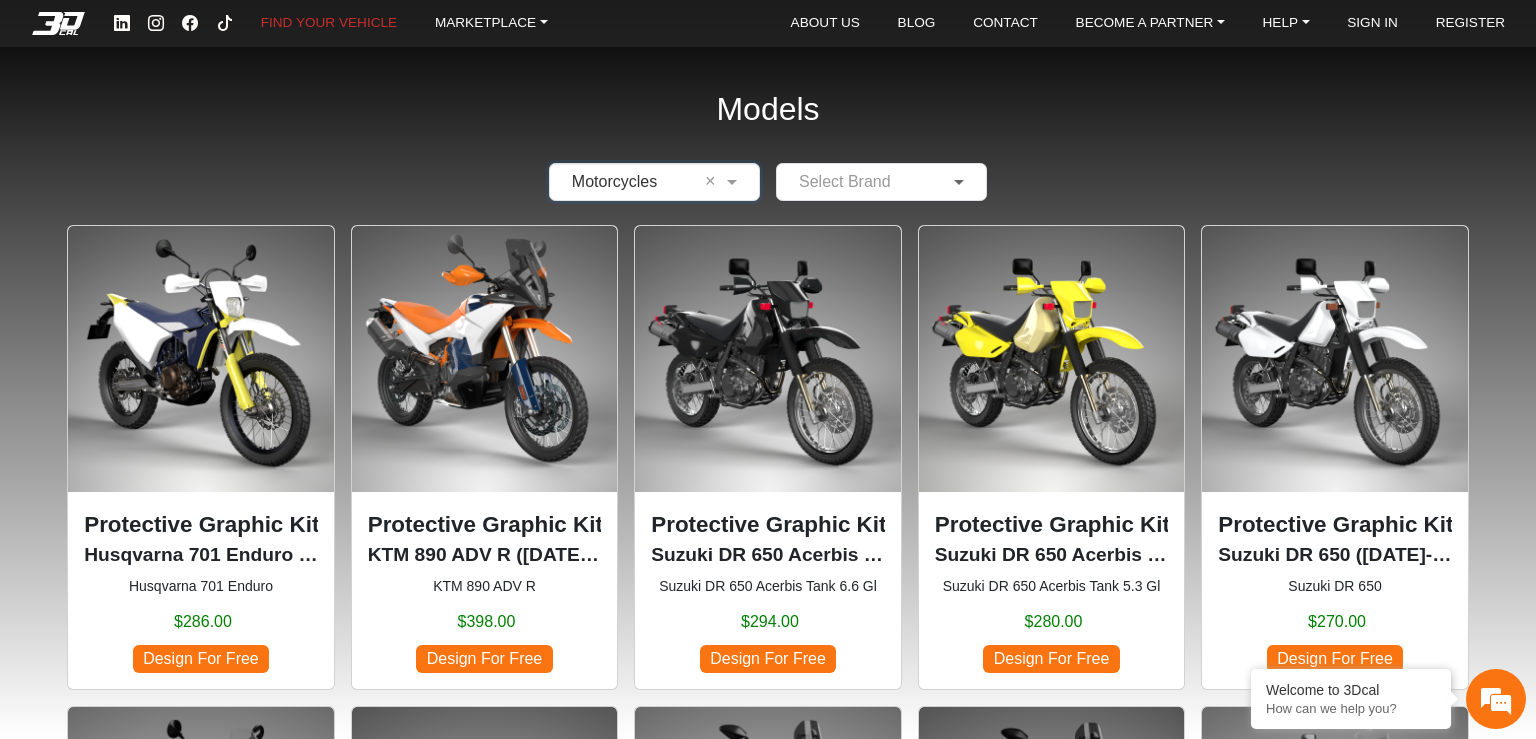 click at bounding box center [961, 182] 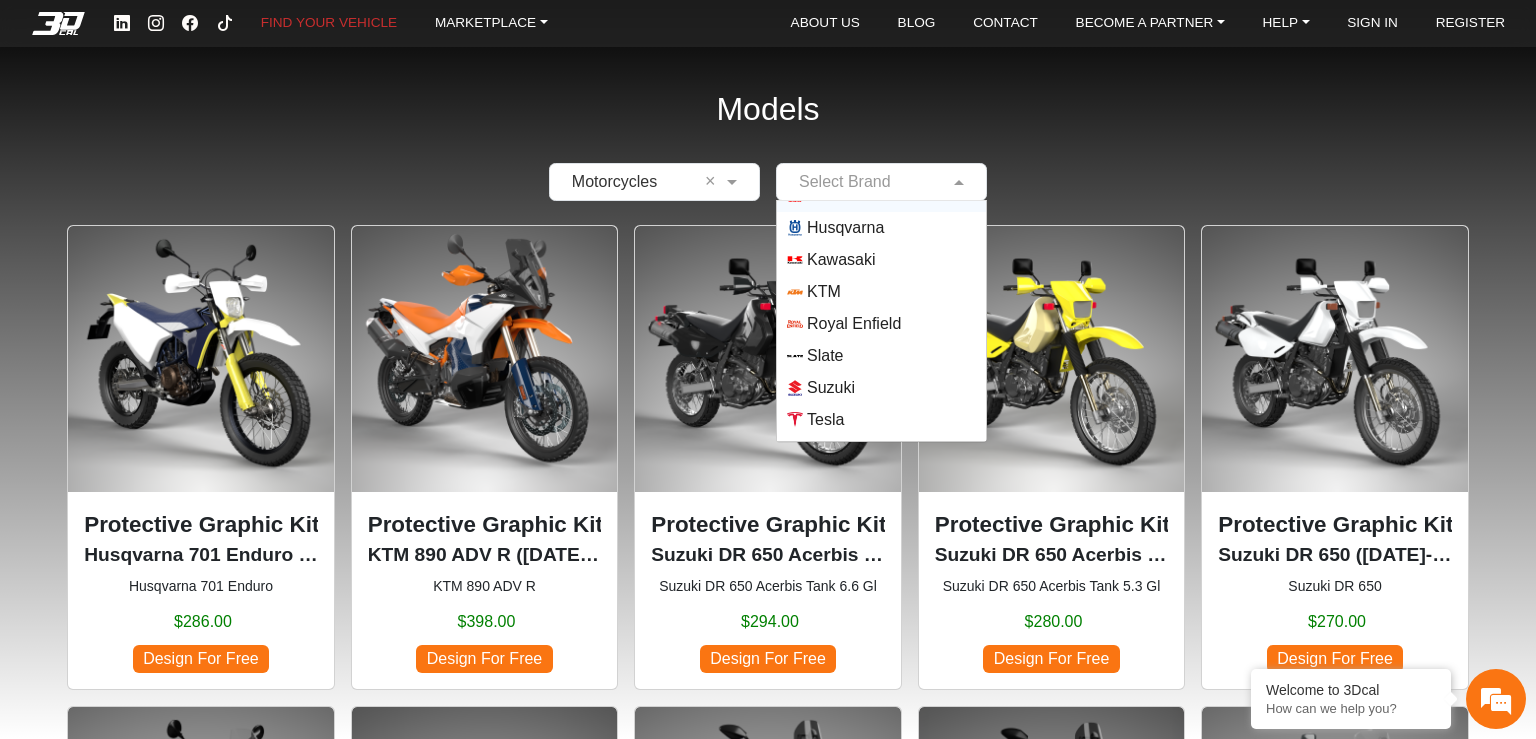 scroll, scrollTop: 144, scrollLeft: 0, axis: vertical 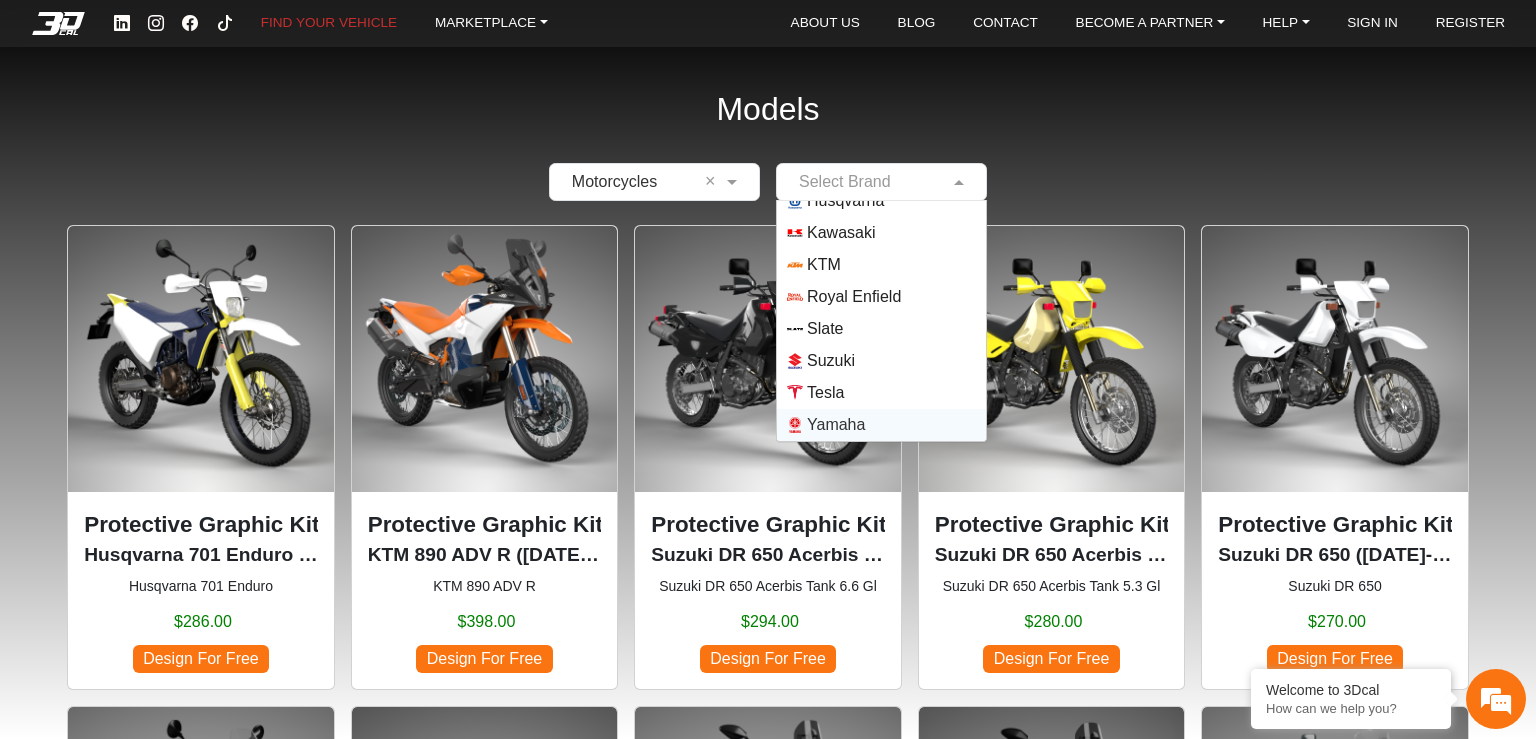 click on "Yamaha" at bounding box center [881, 425] 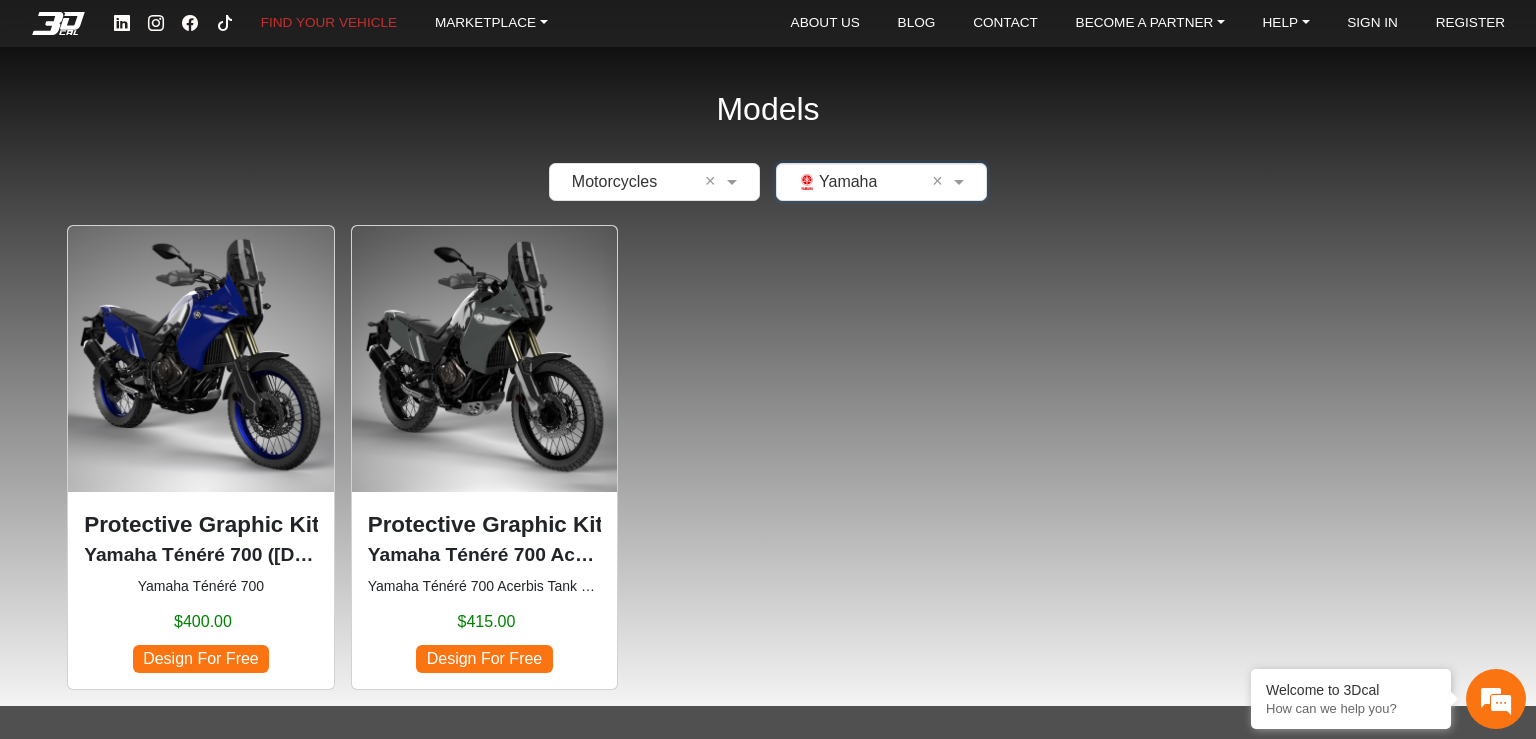 click on "Yamaha Ténéré 700 Acerbis Tank 6.1 Gl ([DATE]-[DATE])" 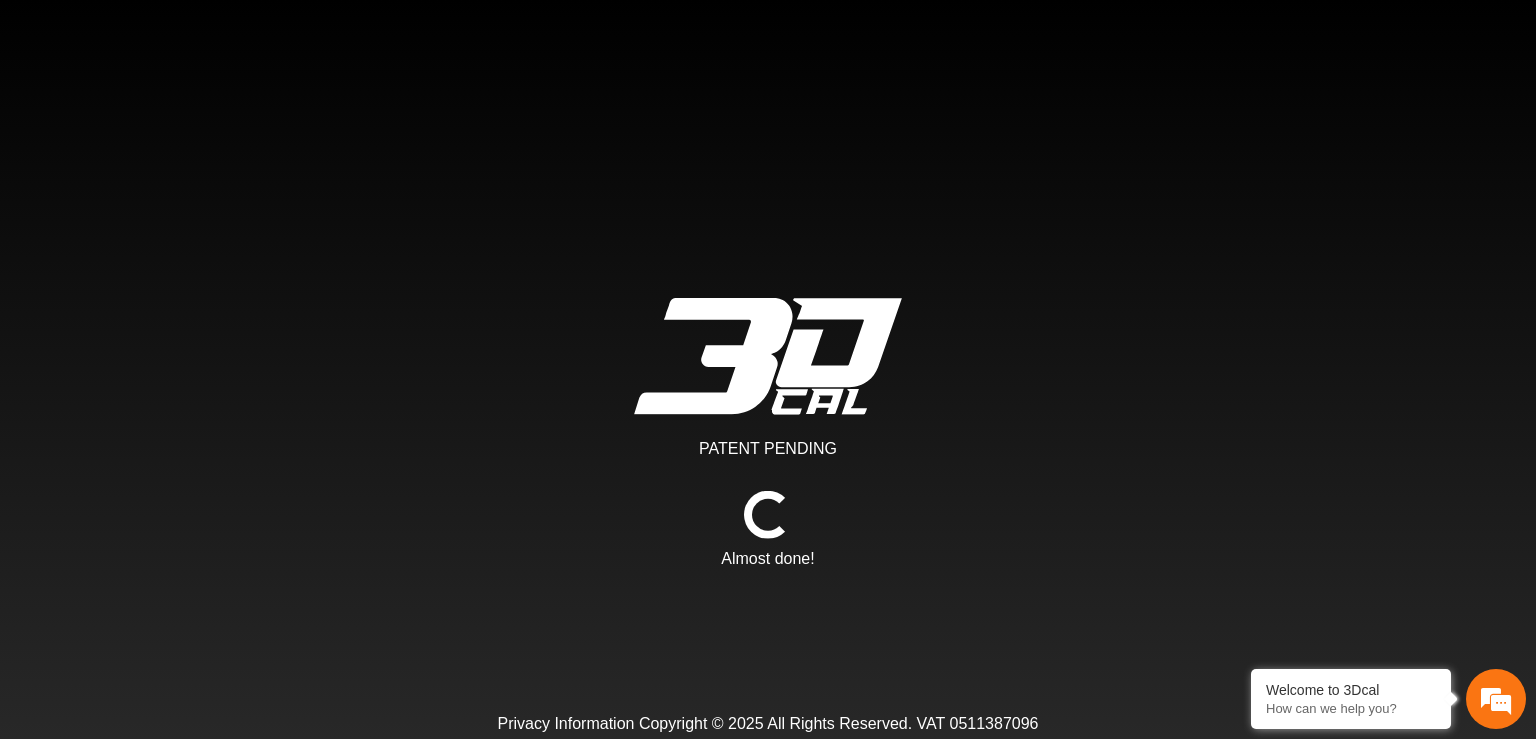 type on "*" 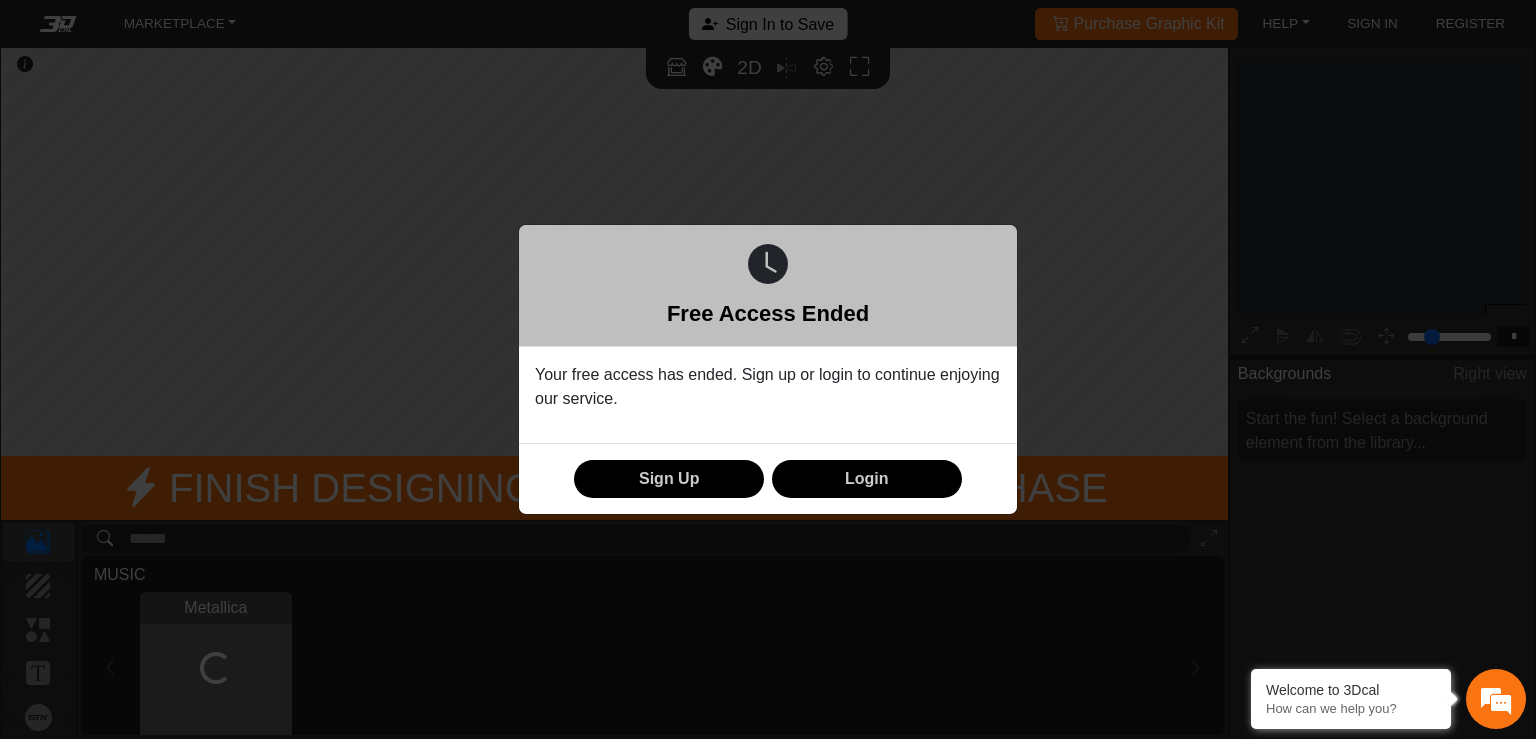 scroll, scrollTop: 239, scrollLeft: 223, axis: both 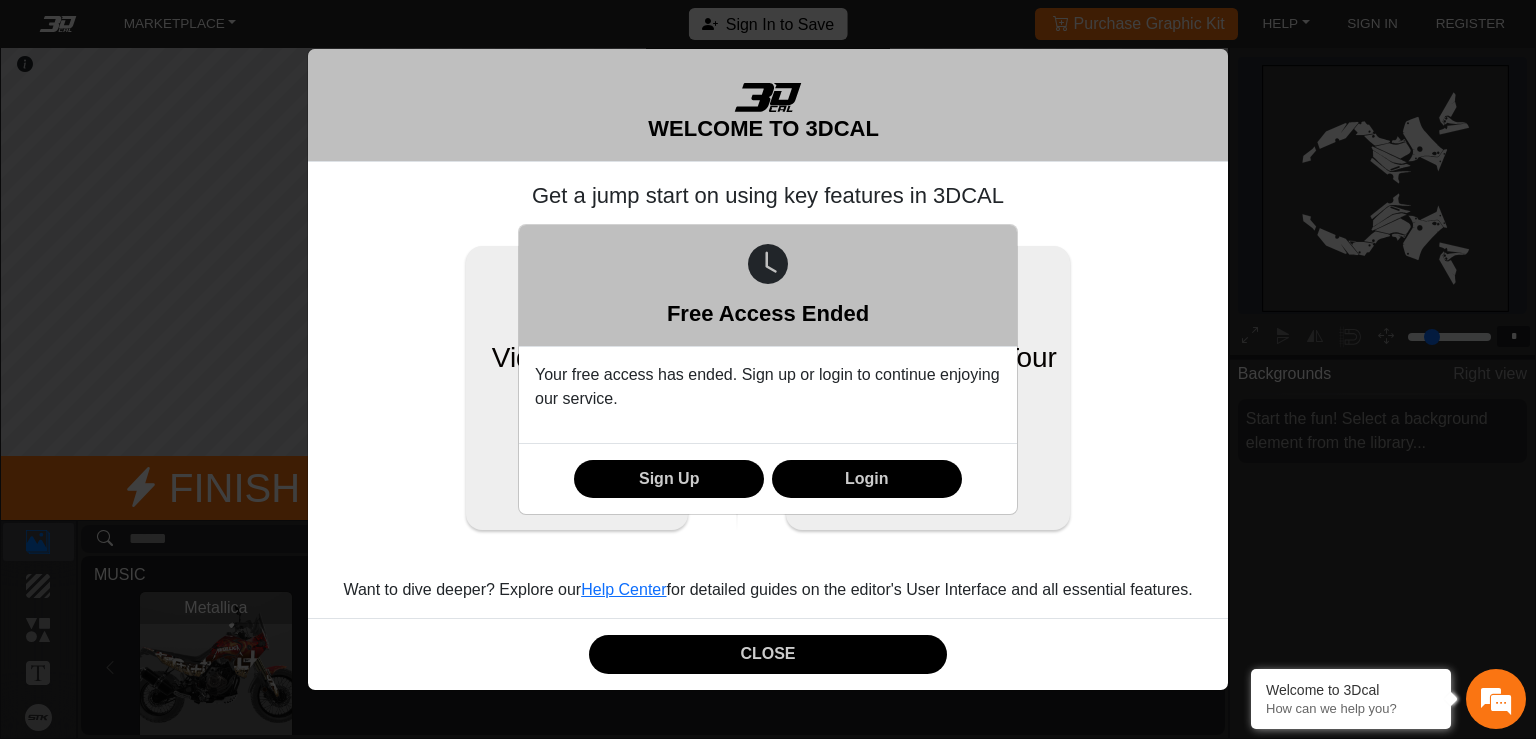 click on "Free Access Ended Your free access has ended. Sign up or login to continue enjoying our service. Sign Up Login" at bounding box center [768, 369] 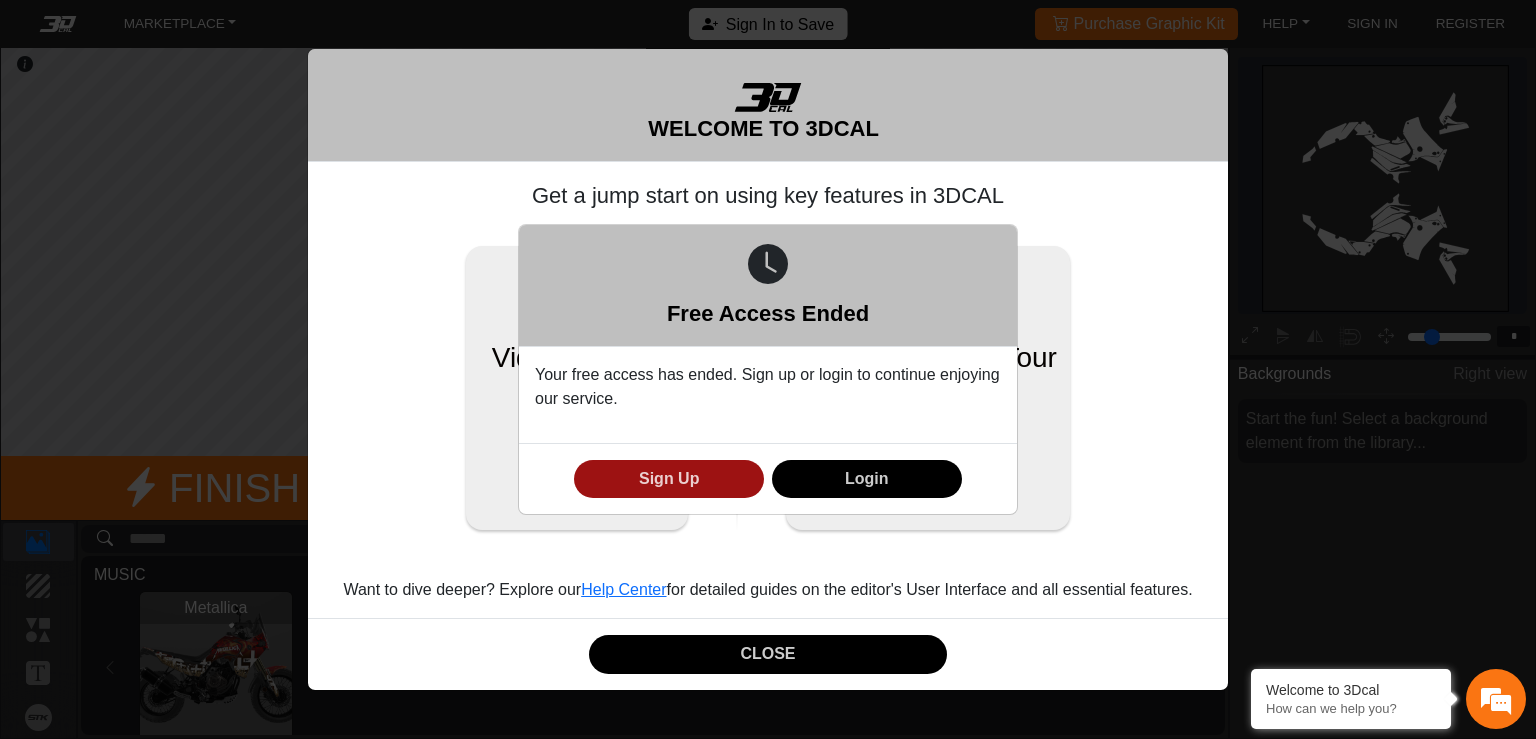 click on "Sign Up" at bounding box center (669, 479) 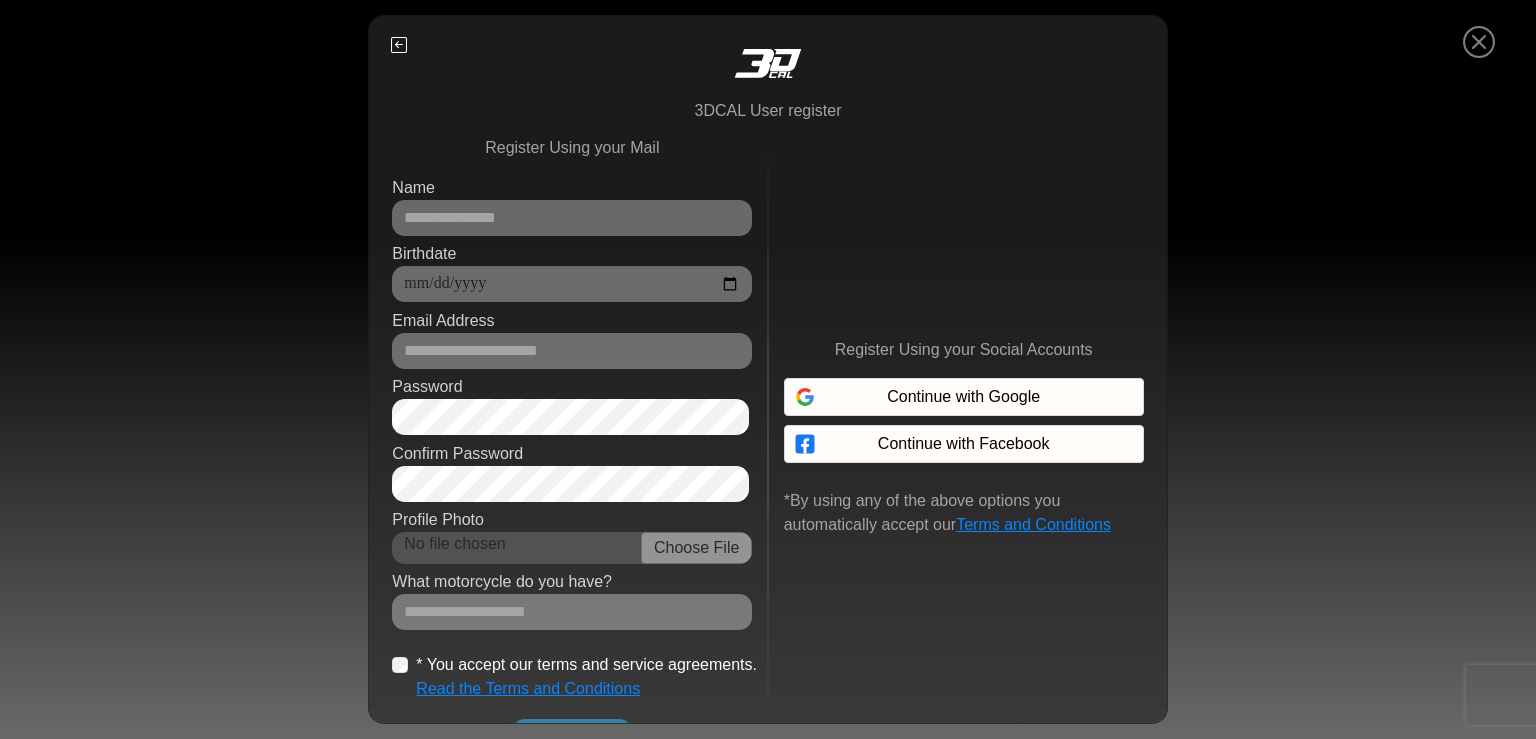 click on "3DCAL User register Register Using your Mail Name Full name is required Birthdate  Input a valid date  Email Address Email is required Password Confirm Password Profile Photo What motorcycle do you have?  * You accept our terms and service agreements.  Read the Terms and Conditions Sign Up! OR Register Using your Social Accounts
Continue with Google
Continue with Facebook *By using any of the above options you automatically accept our  Terms and Conditions" at bounding box center [768, 369] 